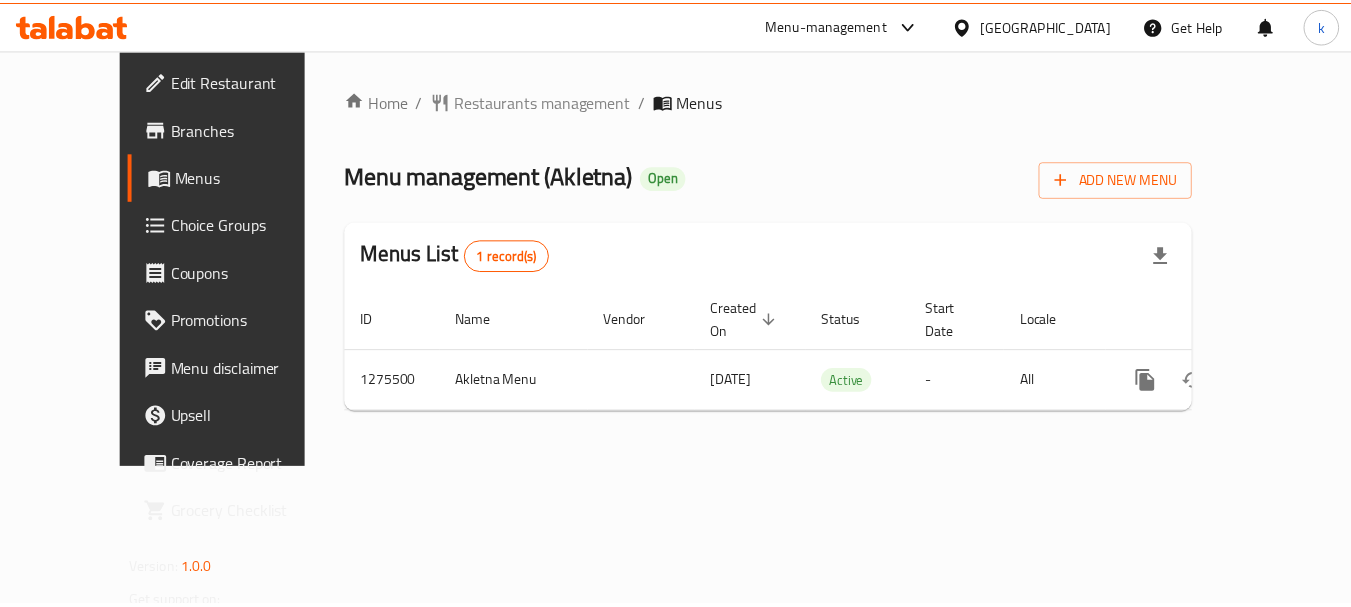 scroll, scrollTop: 0, scrollLeft: 0, axis: both 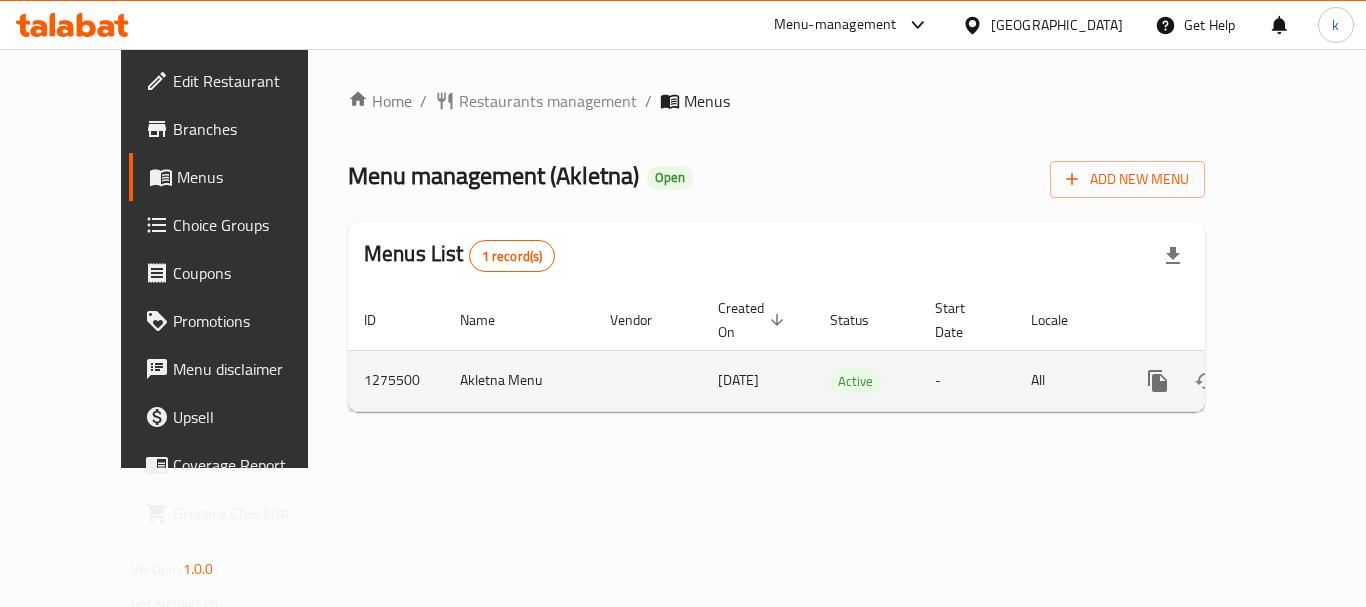 click 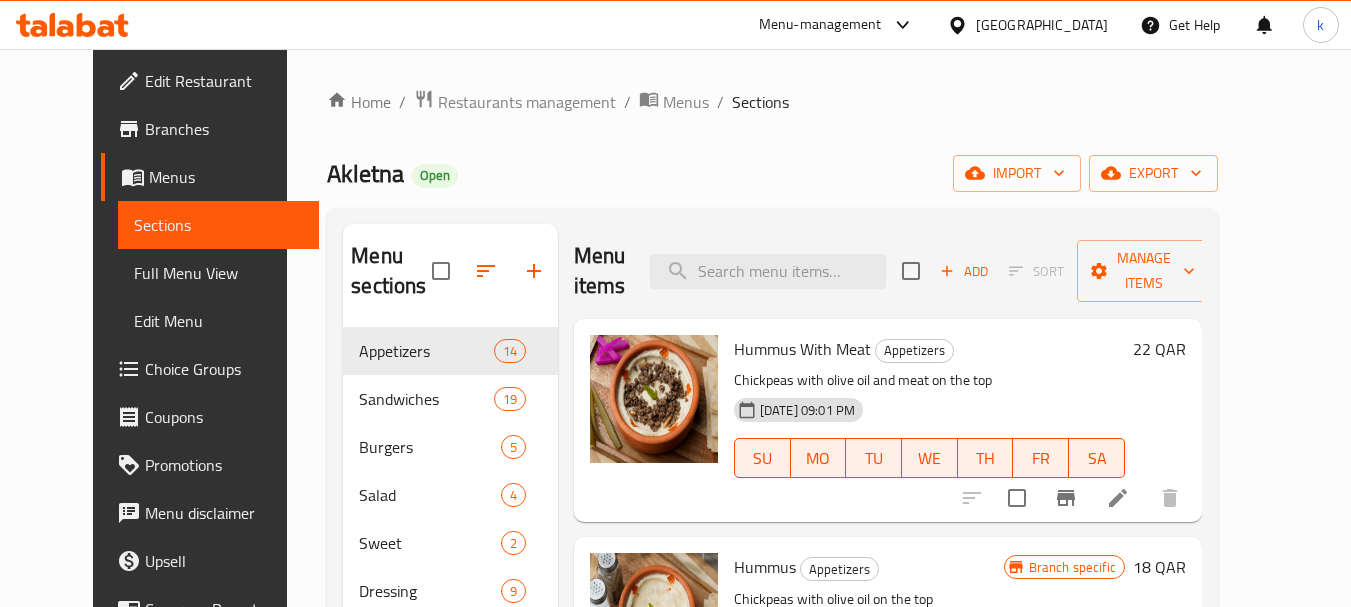 click on "Choice Groups" at bounding box center (224, 369) 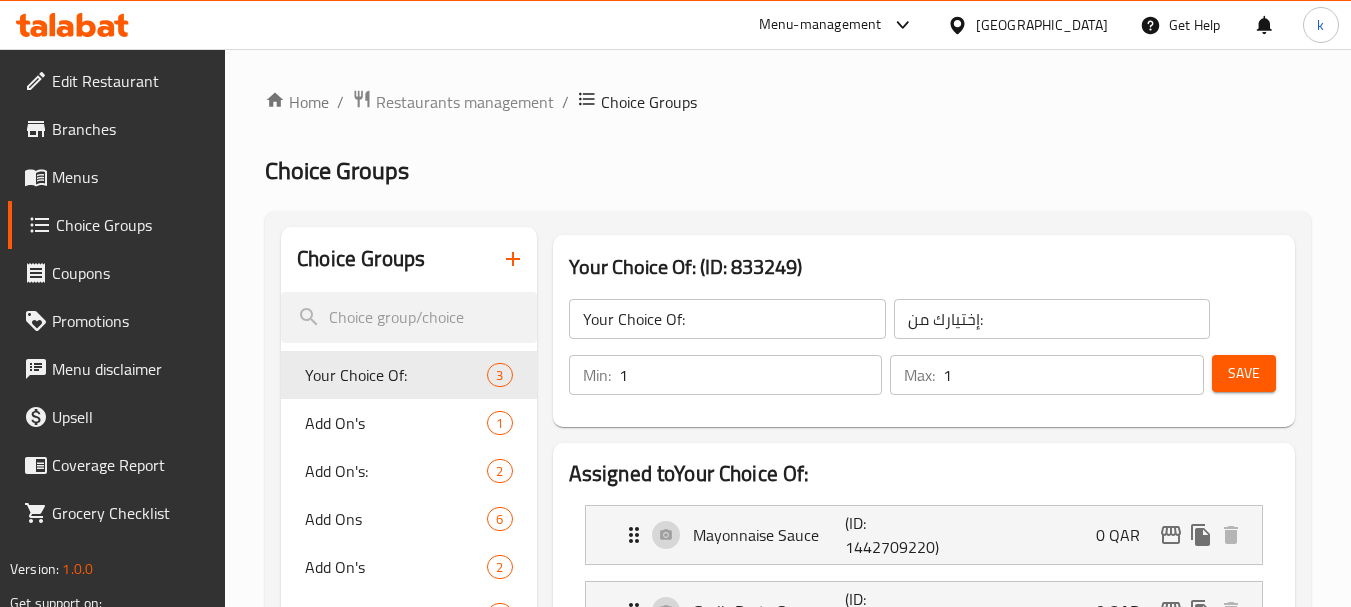type 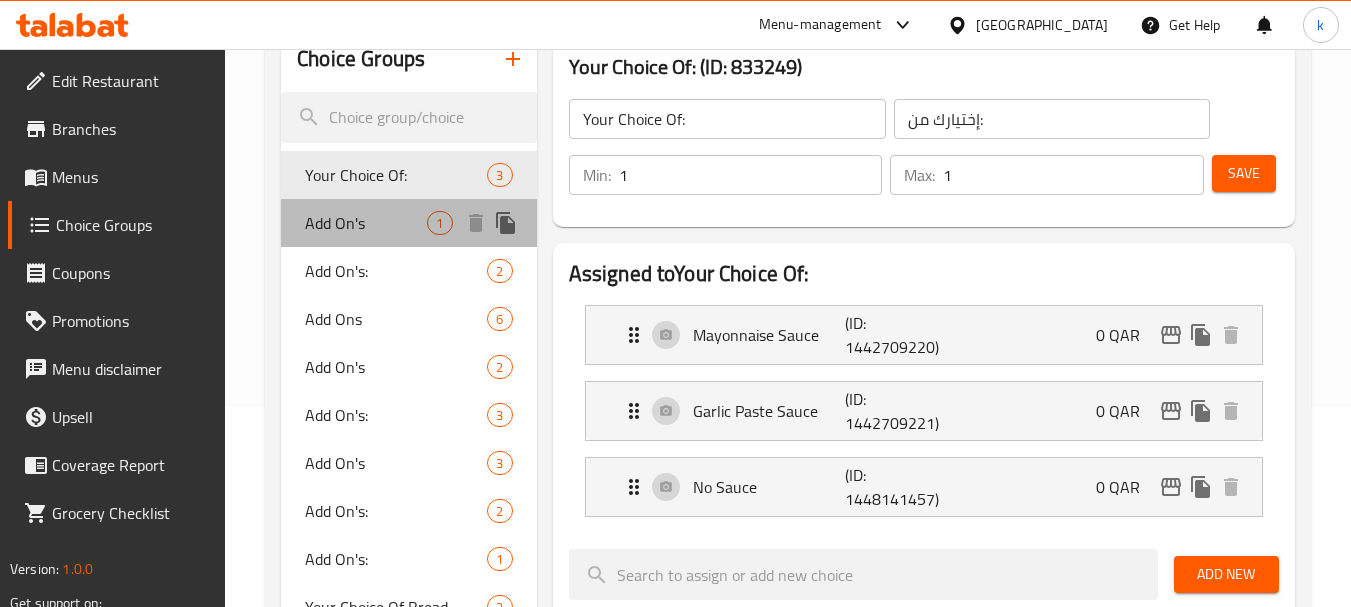 click on "Add On's" at bounding box center (366, 223) 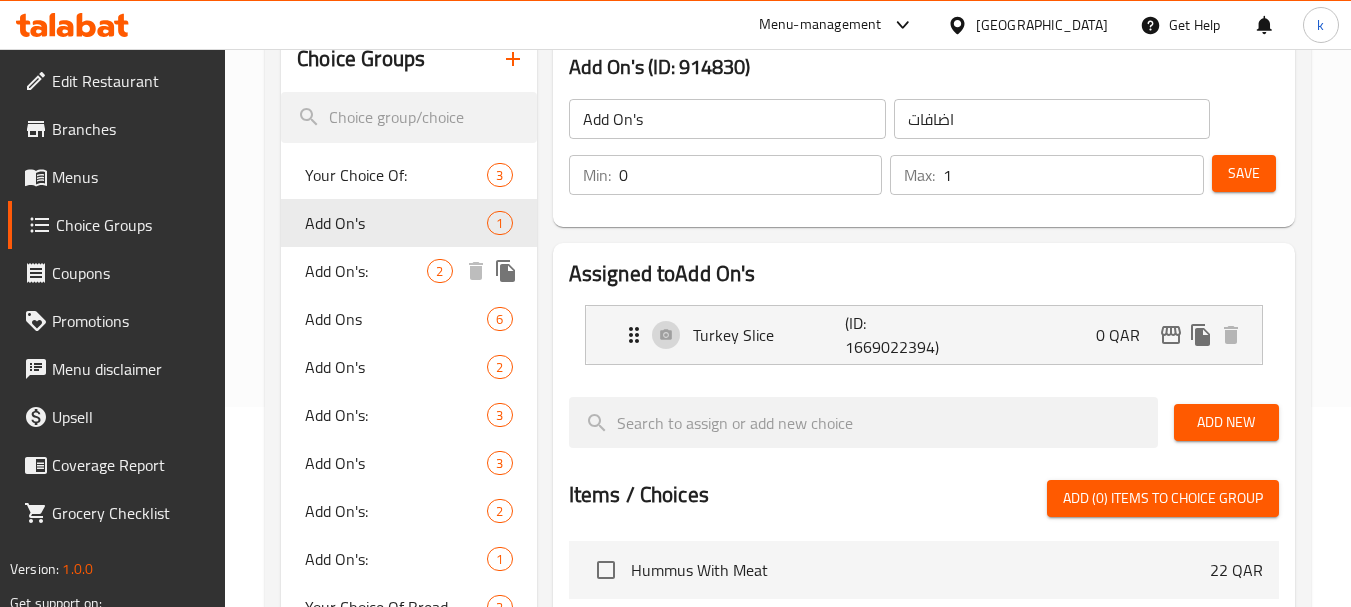 click on "Add On's:" at bounding box center (366, 271) 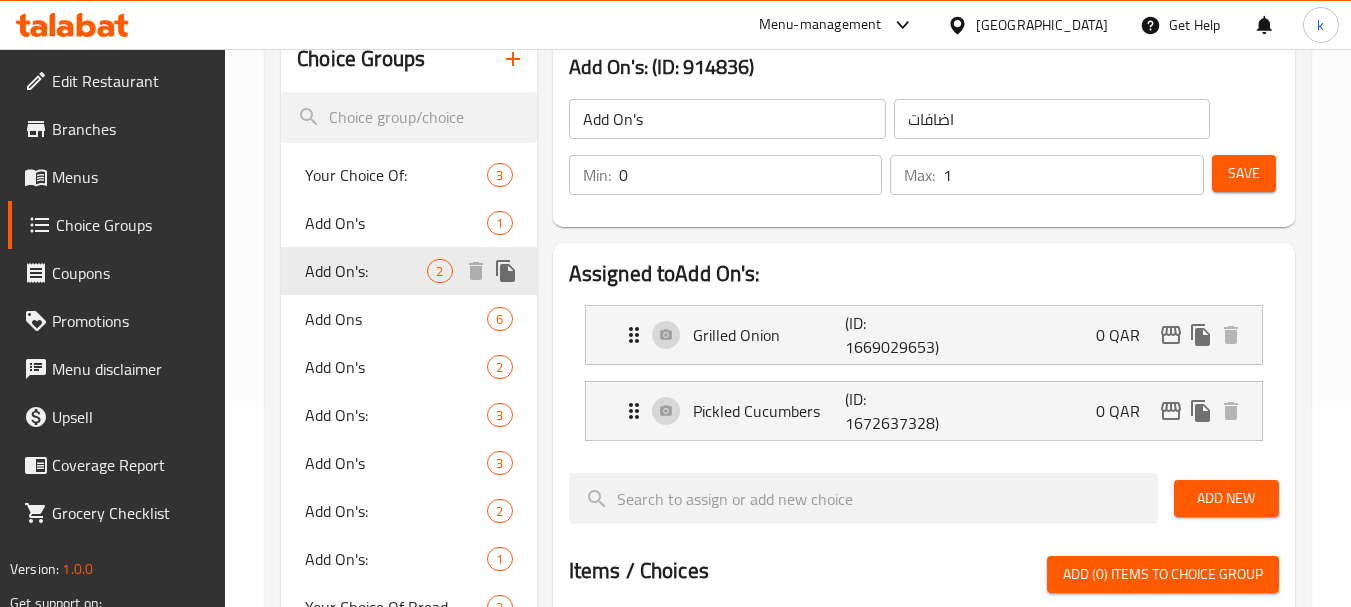 type on "Add On's:" 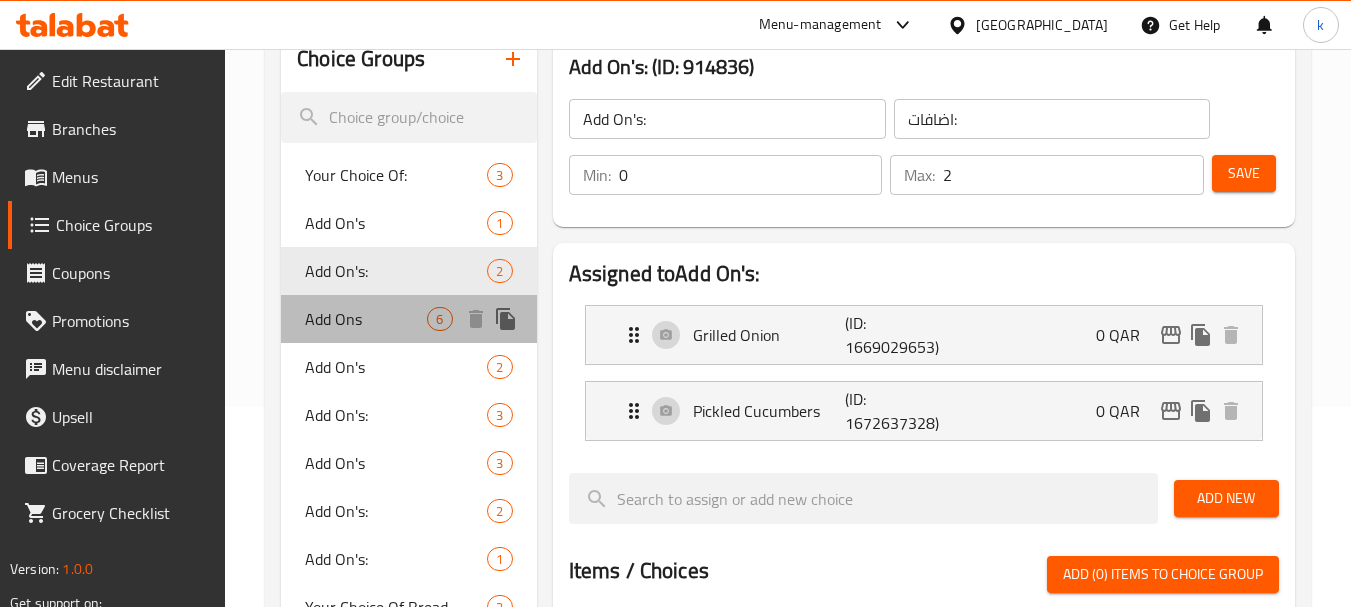click on "Add Ons" at bounding box center [366, 319] 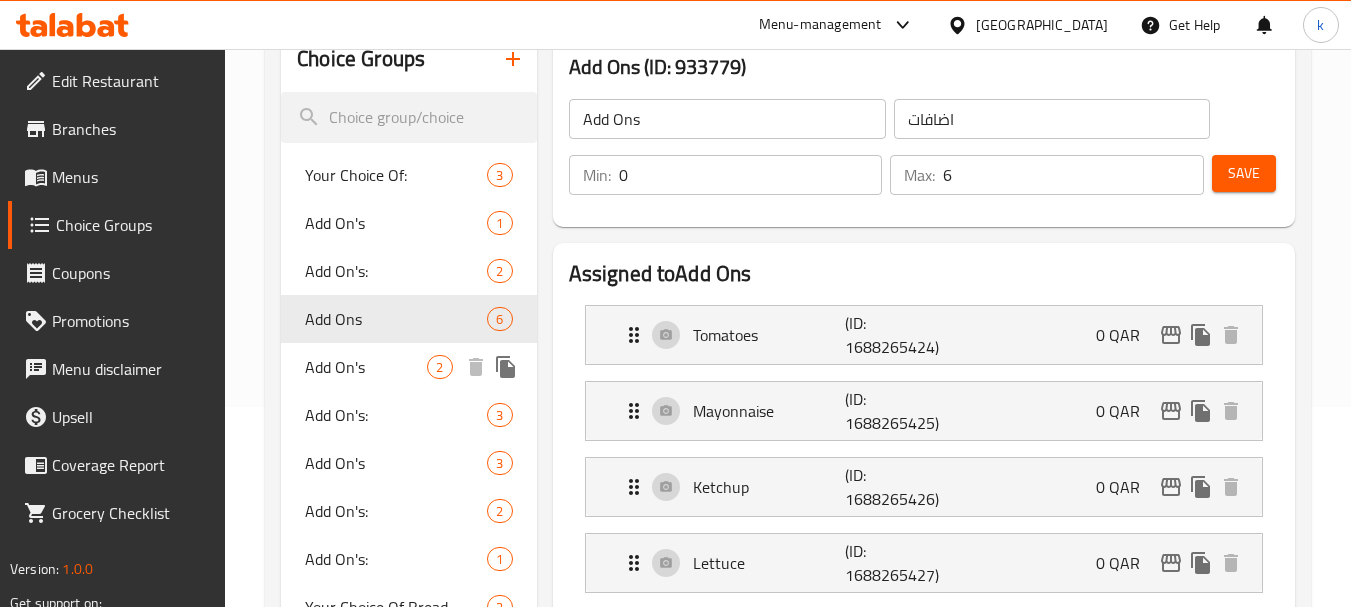 click on "Add On's" at bounding box center (366, 367) 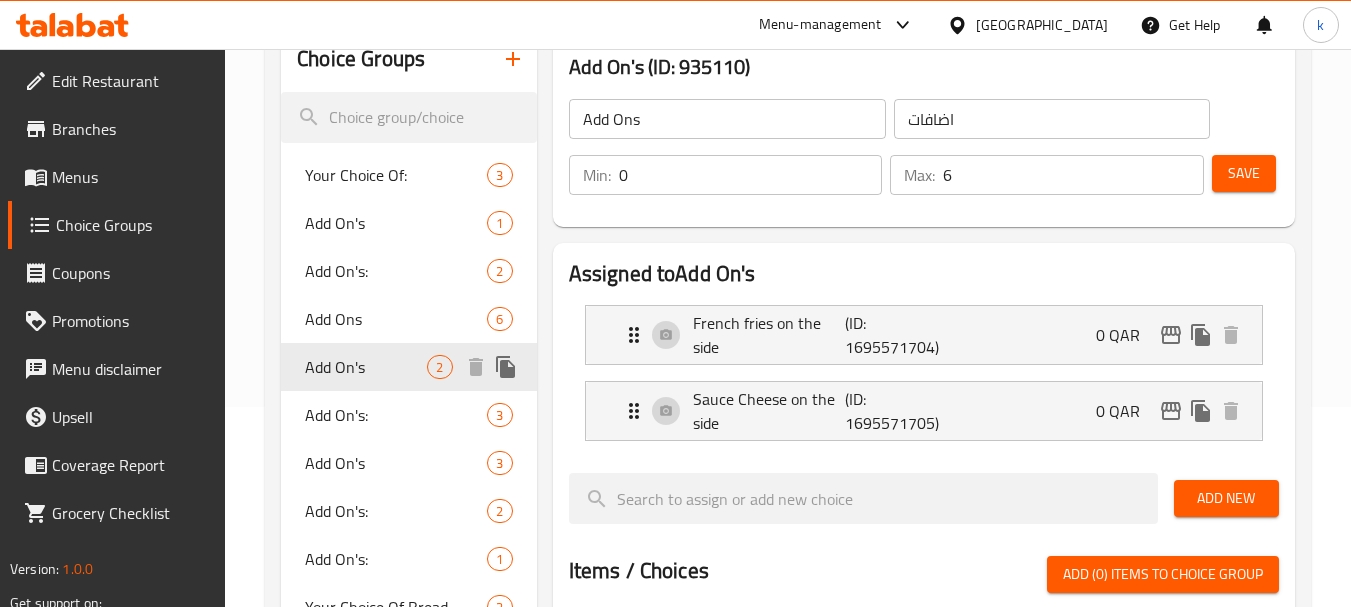 type on "Add On's" 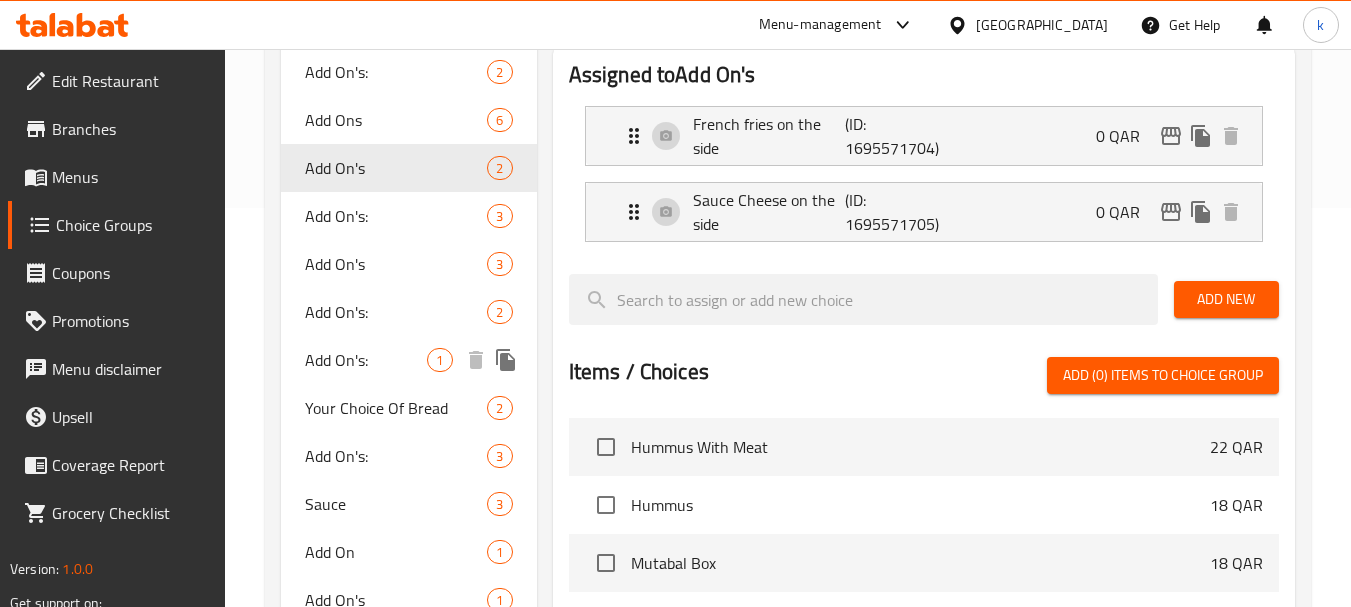 scroll, scrollTop: 400, scrollLeft: 0, axis: vertical 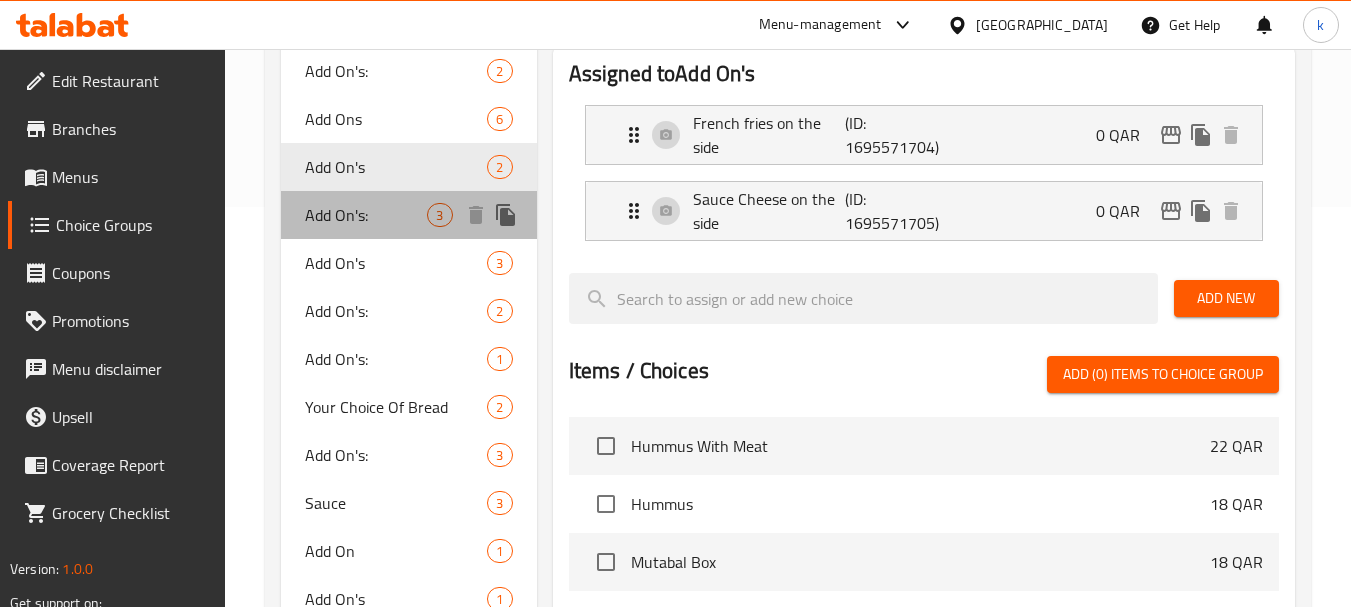 click on "Add On's:" at bounding box center (366, 215) 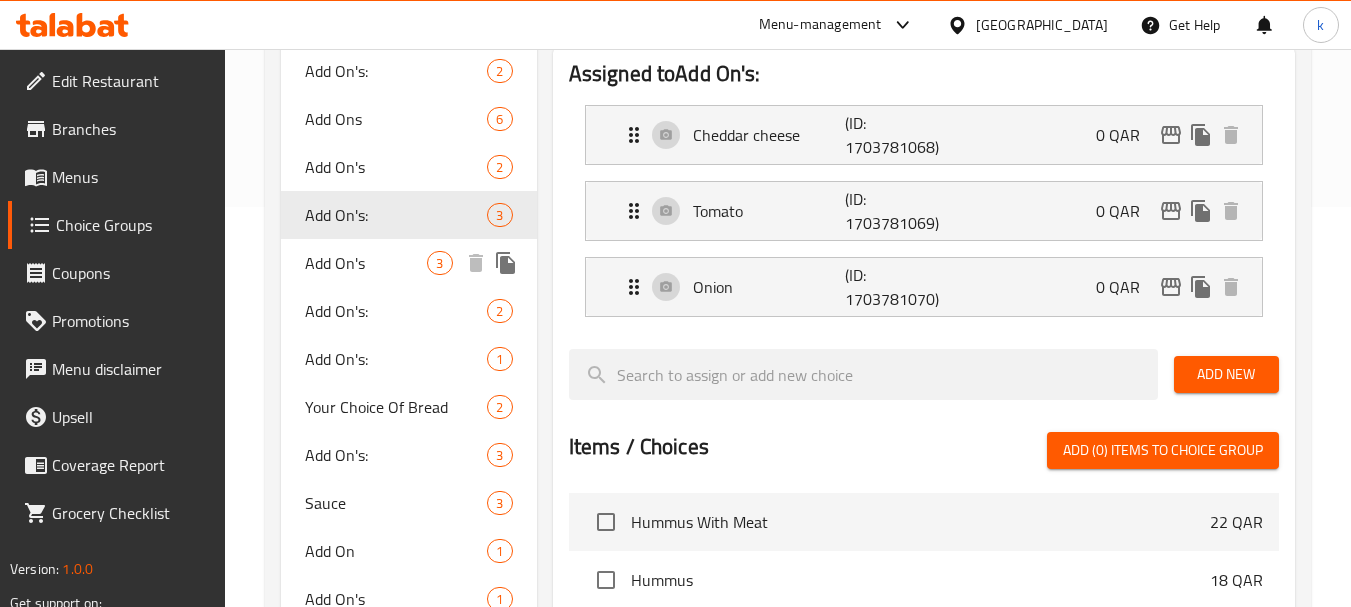 click on "Add On's" at bounding box center (366, 263) 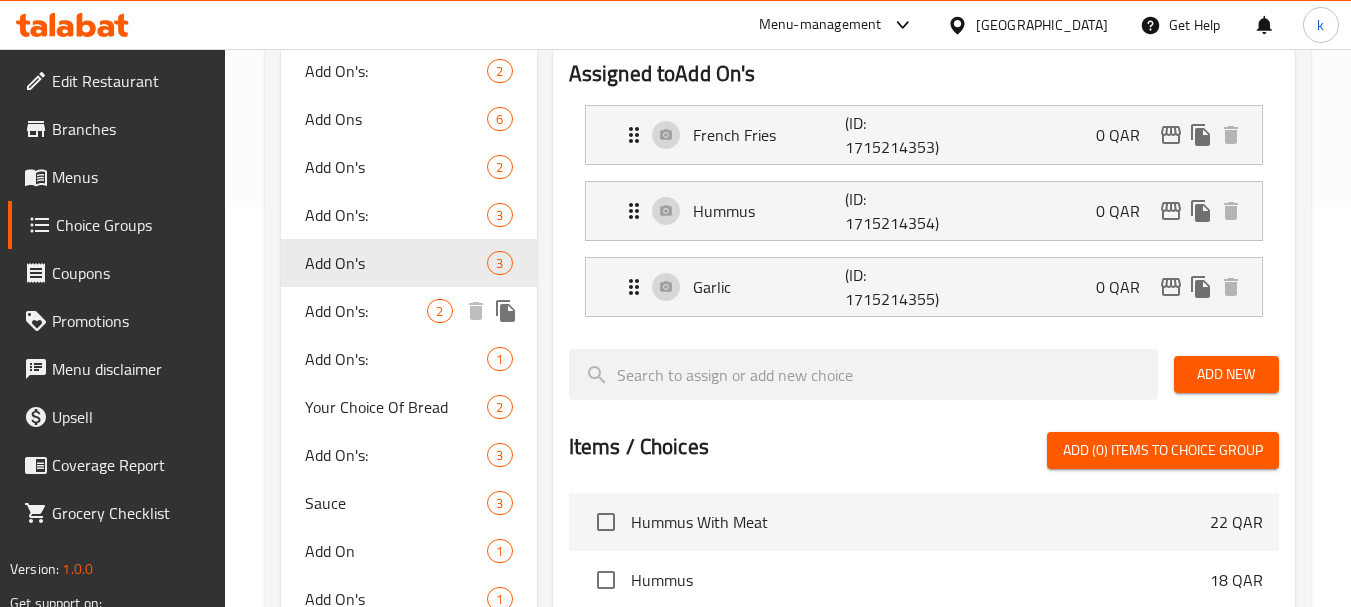 click on "Add On's:" at bounding box center (366, 311) 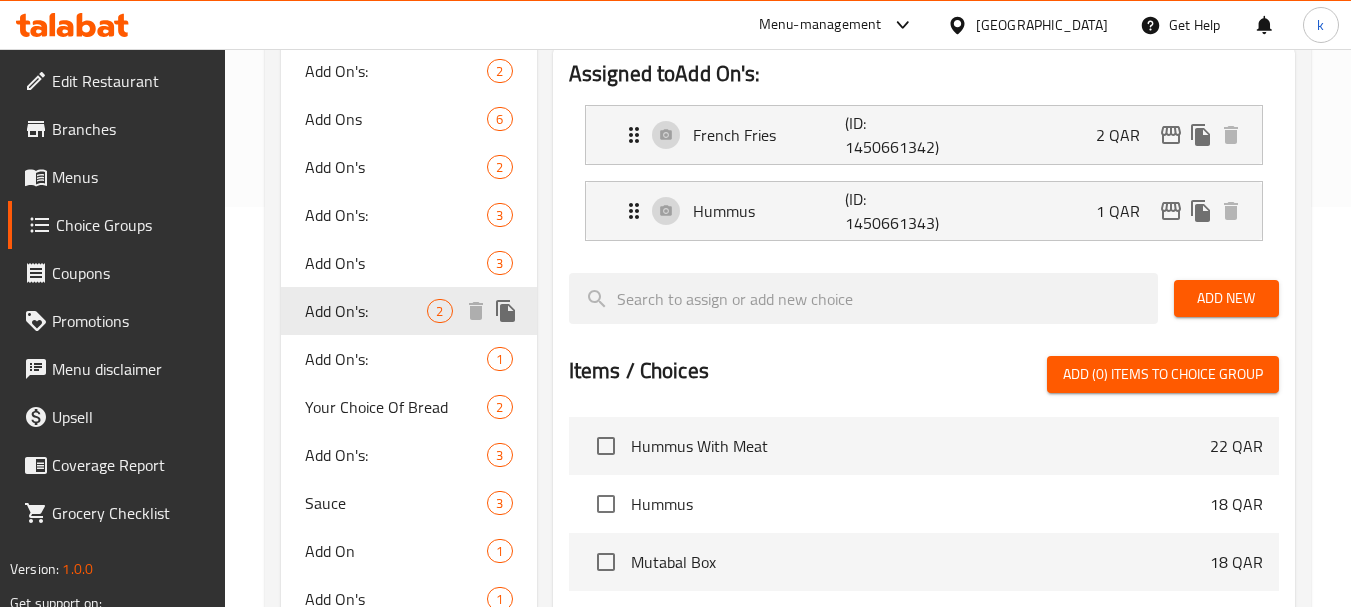 type on "Add On's:" 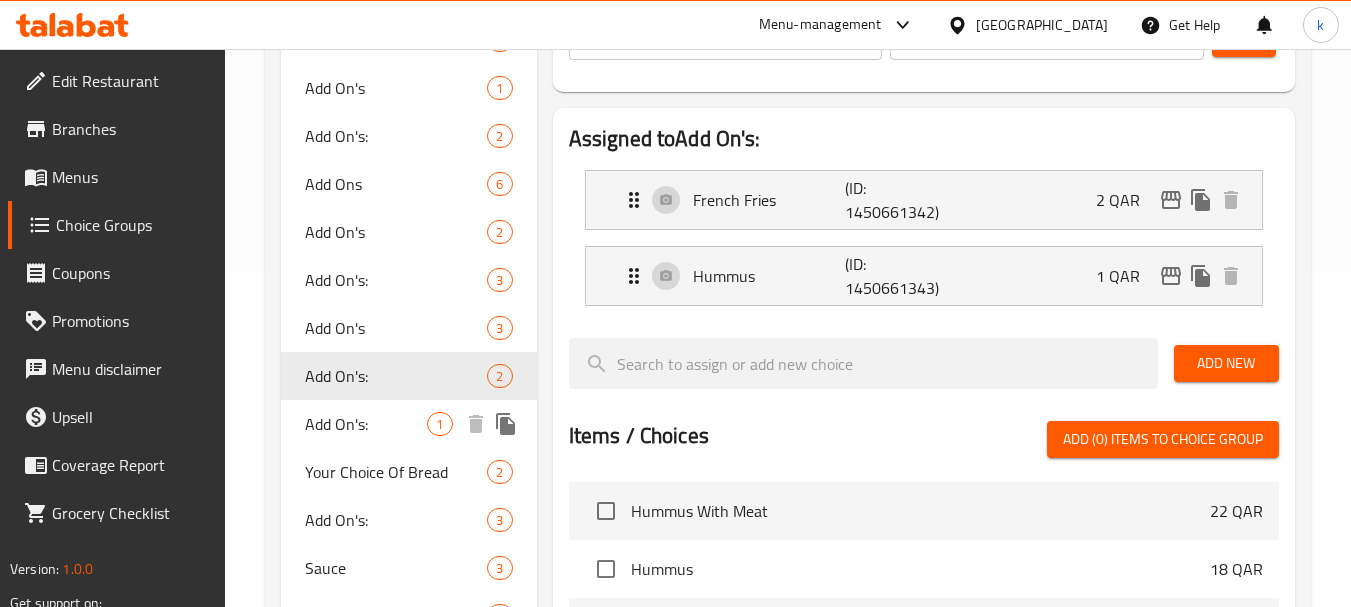 scroll, scrollTop: 300, scrollLeft: 0, axis: vertical 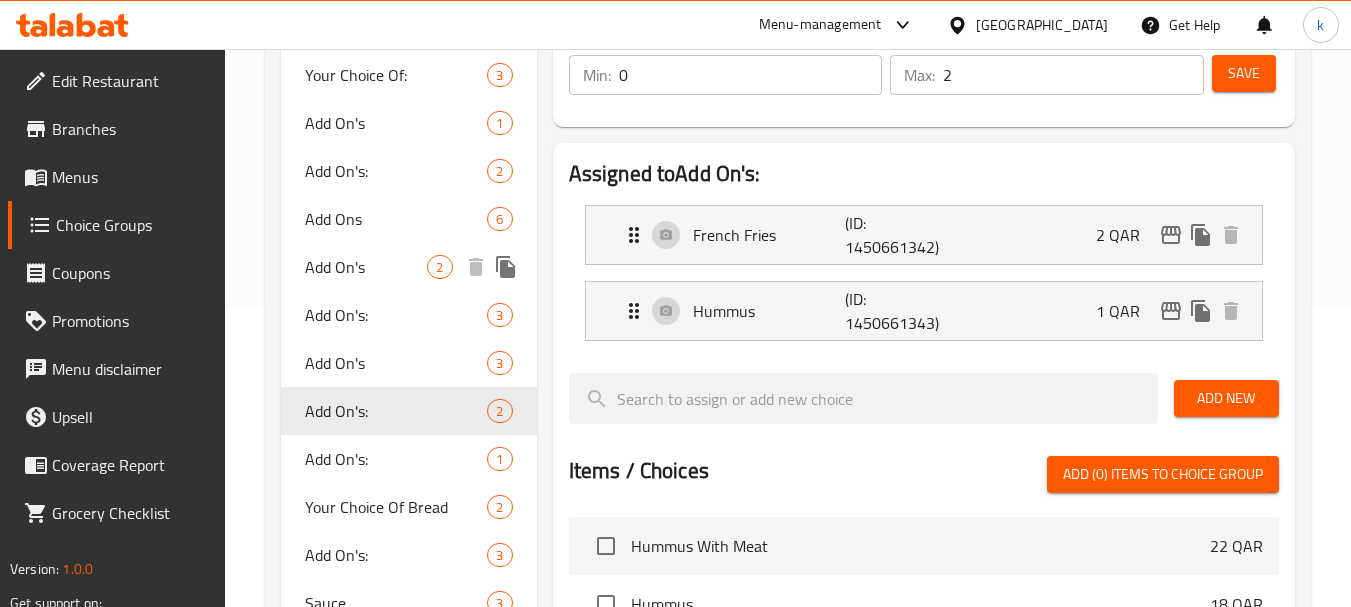 click on "Add On's" at bounding box center [366, 267] 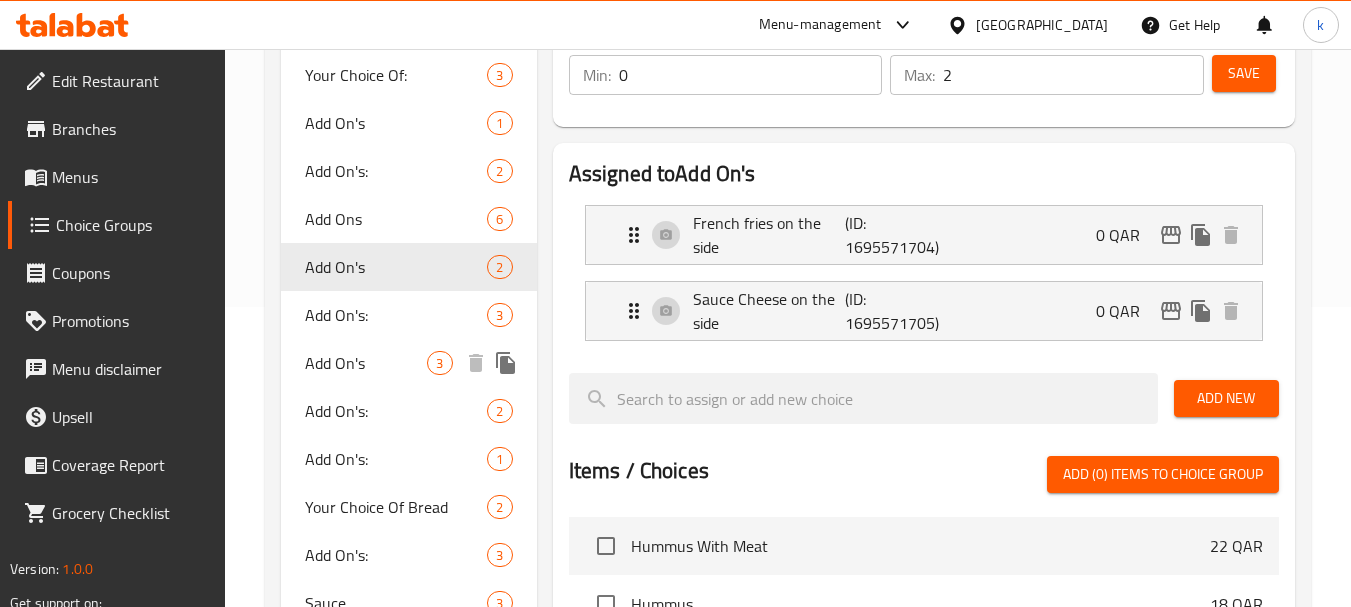 click on "Add On's 3" at bounding box center [408, 363] 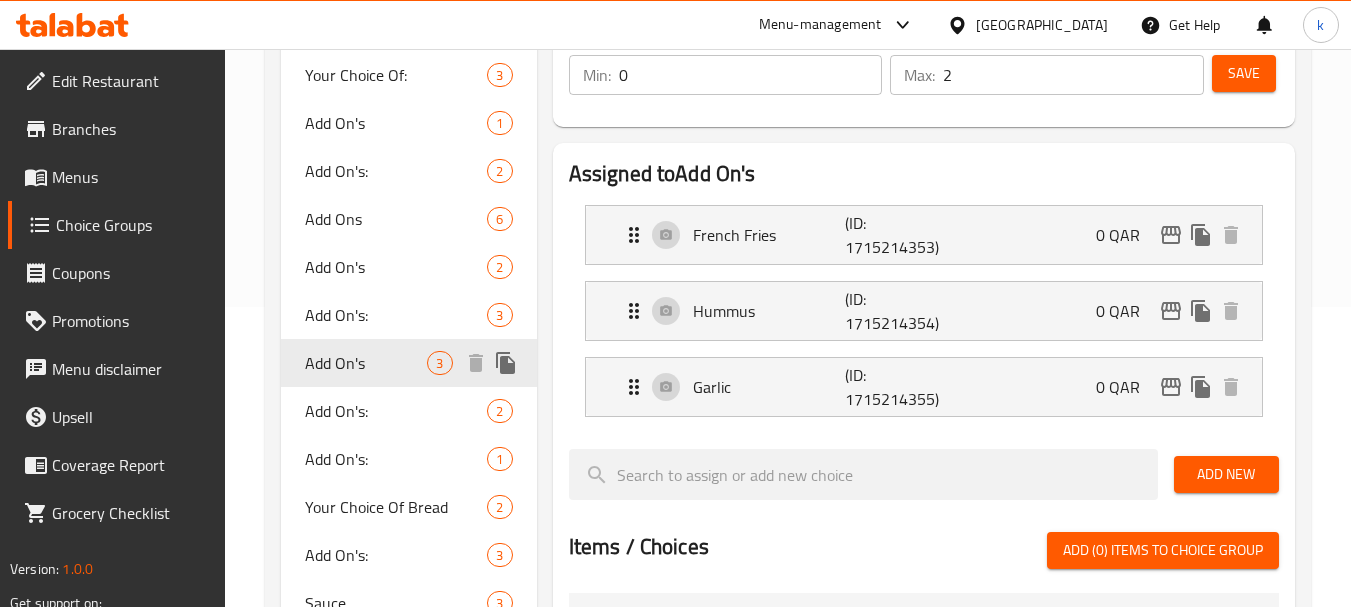 type on "إضافات" 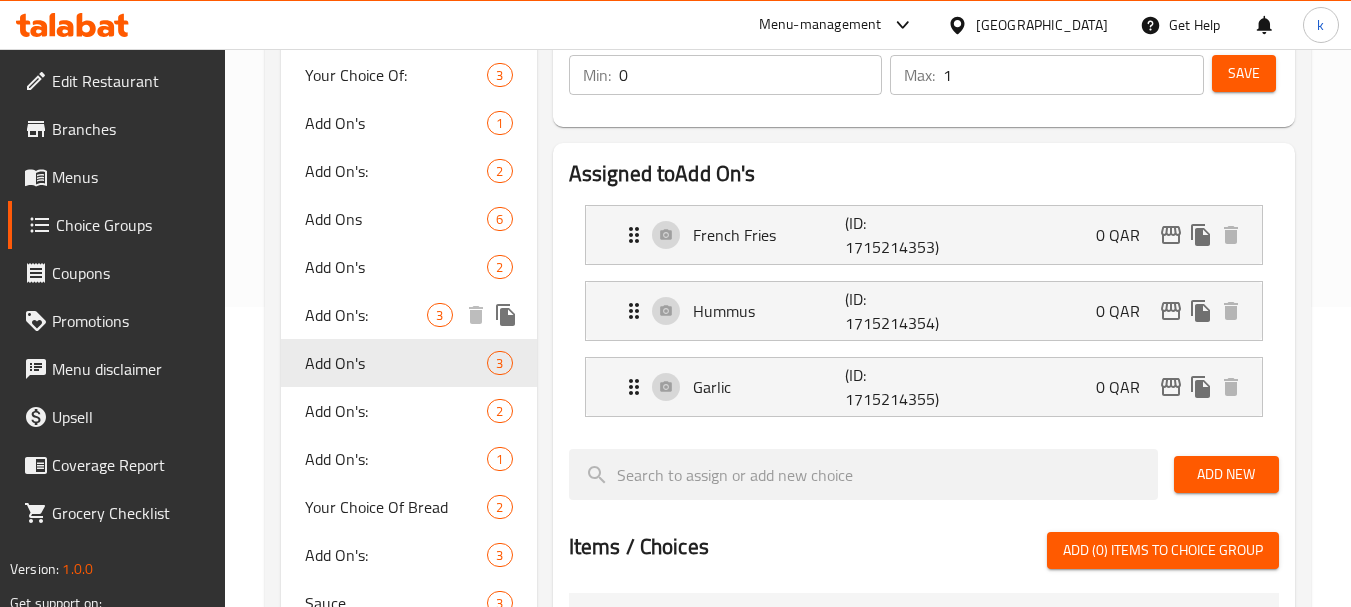 click on "Add On's:" at bounding box center (366, 315) 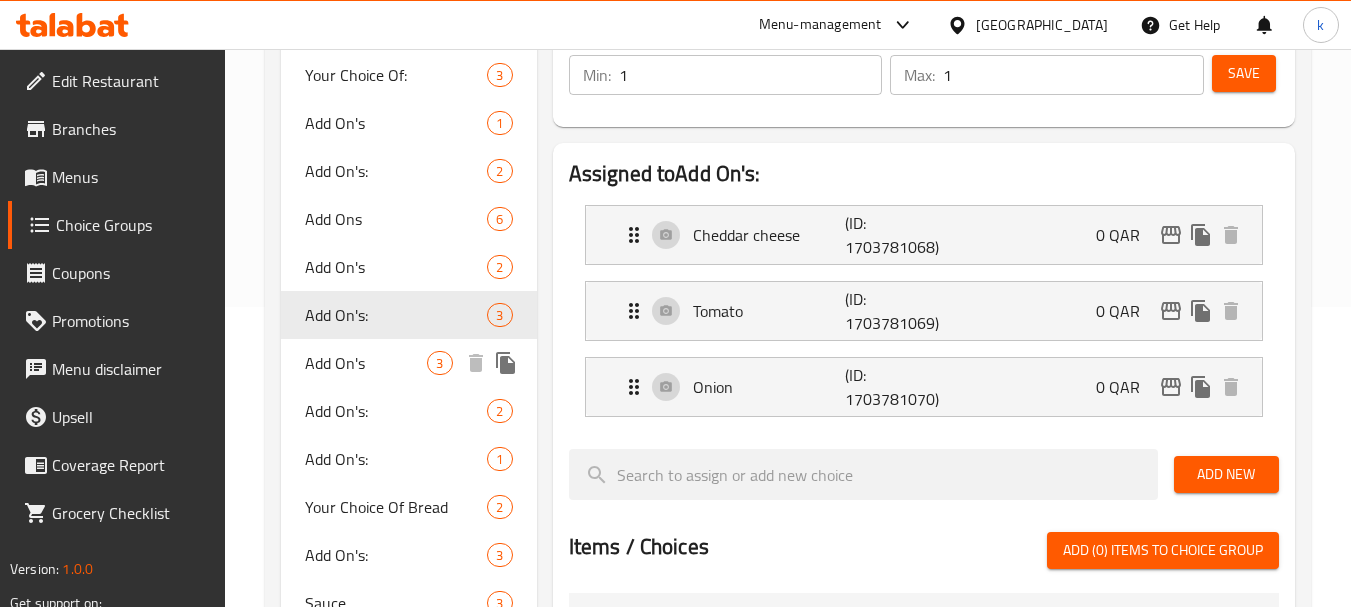 click on "Add On's" at bounding box center (366, 363) 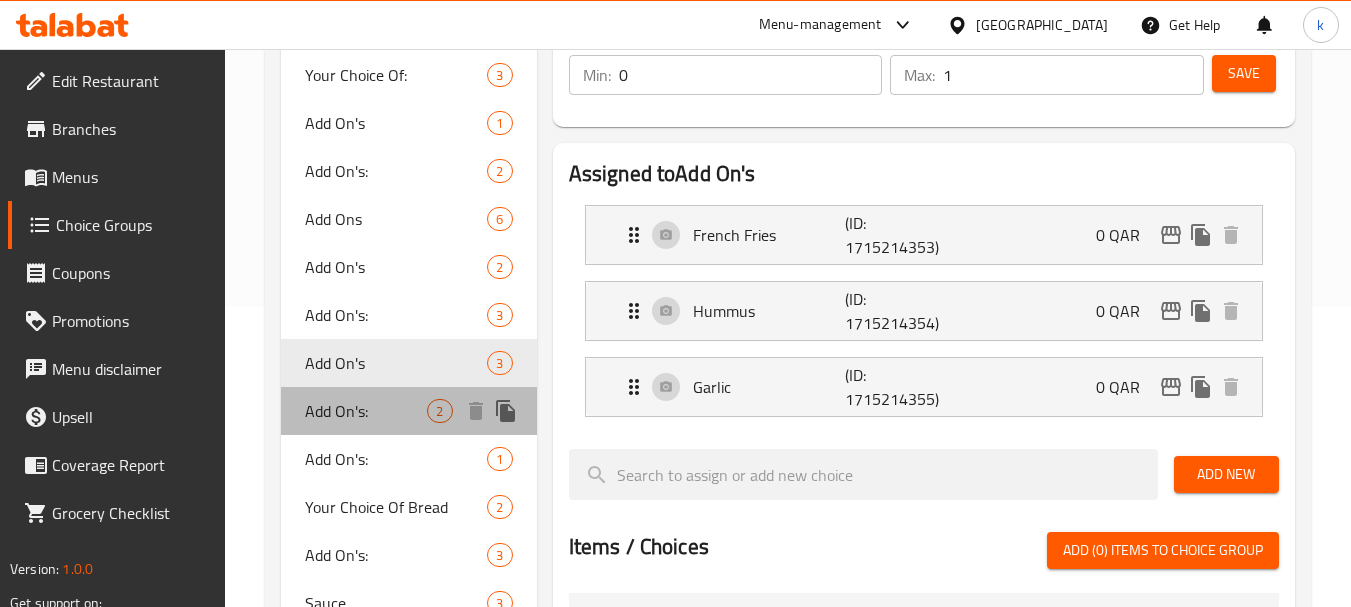 click on "Add On's:" at bounding box center (366, 411) 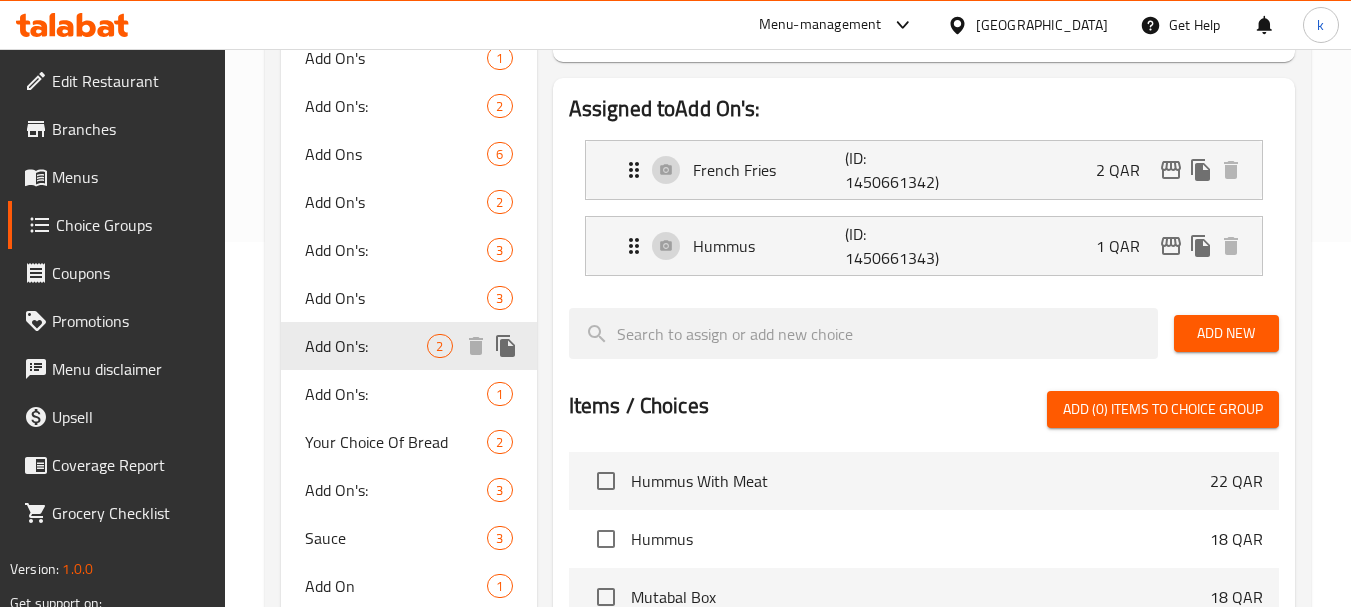 scroll, scrollTop: 400, scrollLeft: 0, axis: vertical 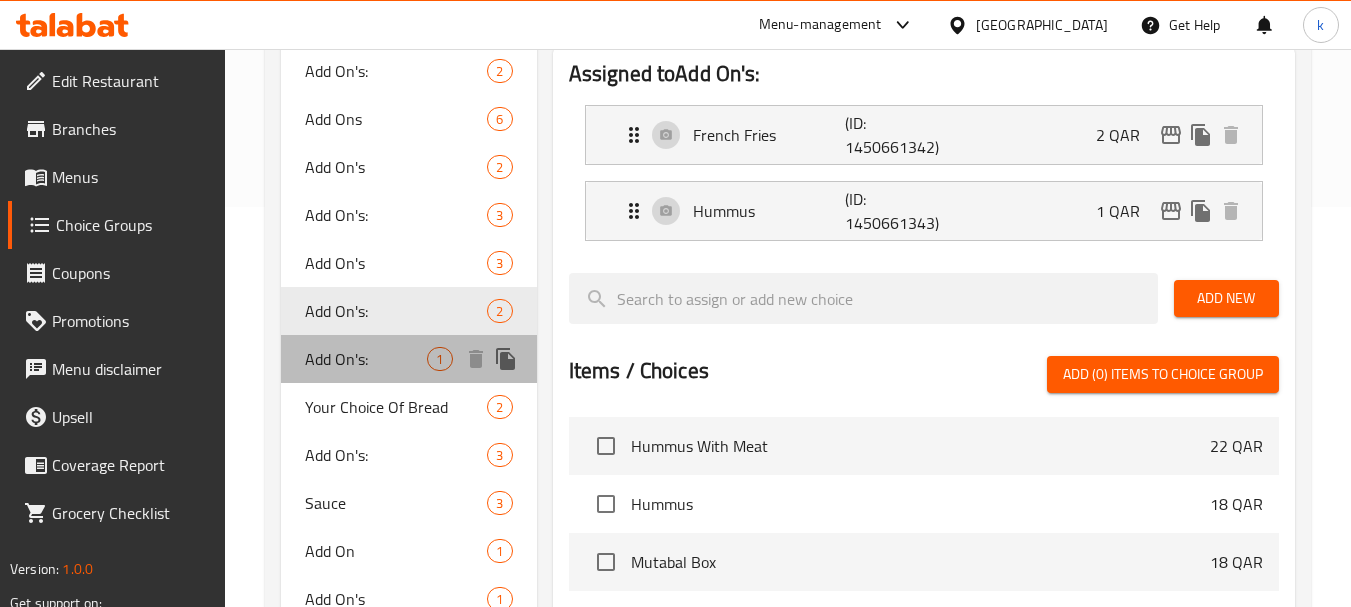 click on "Add On's:" at bounding box center [366, 359] 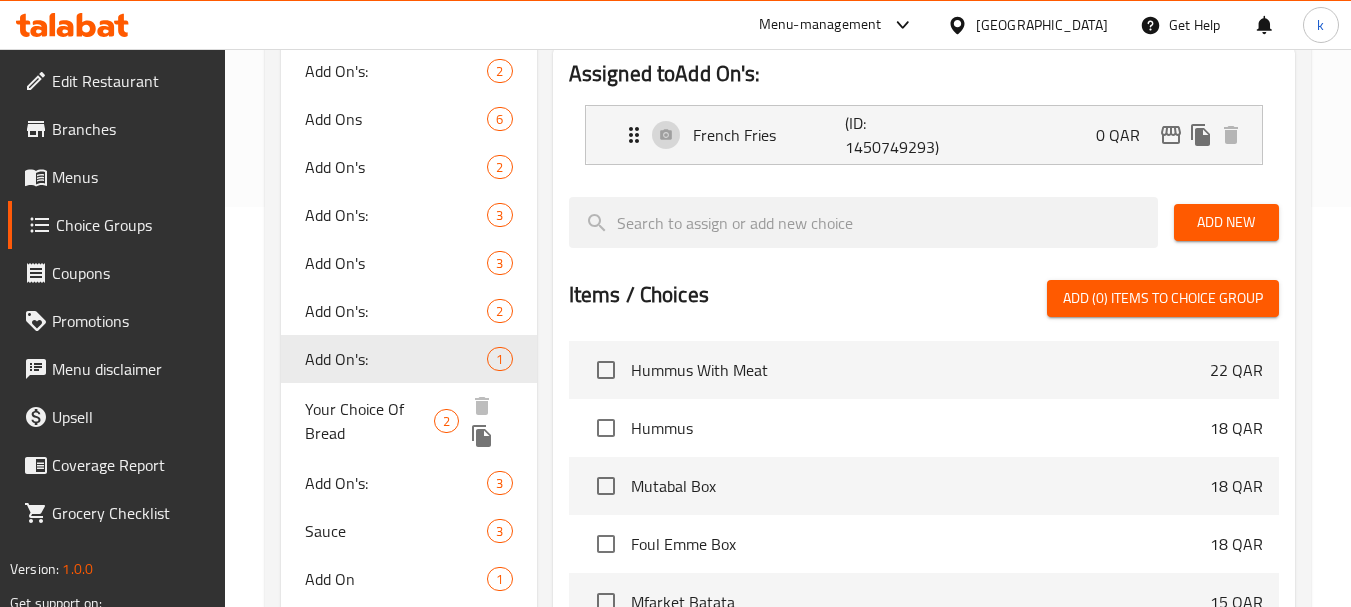 click on "Your Choice Of Bread" at bounding box center (369, 421) 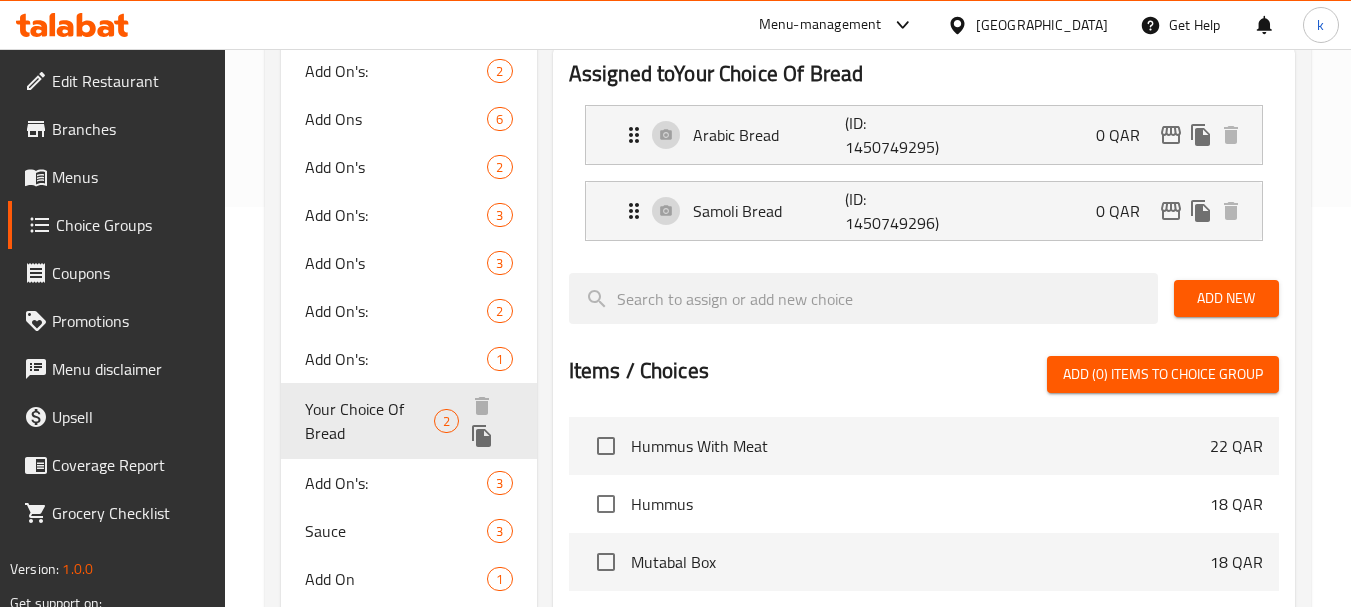 type on "Your Choice Of Bread" 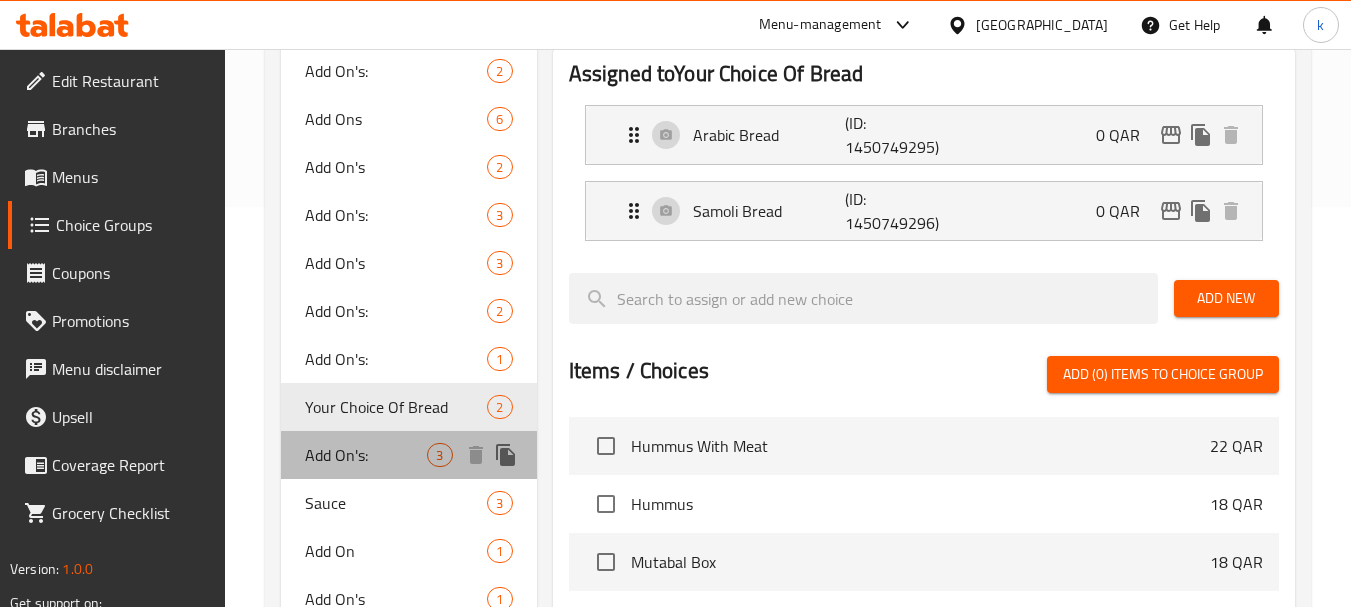 click on "Add On's: 3" at bounding box center (408, 455) 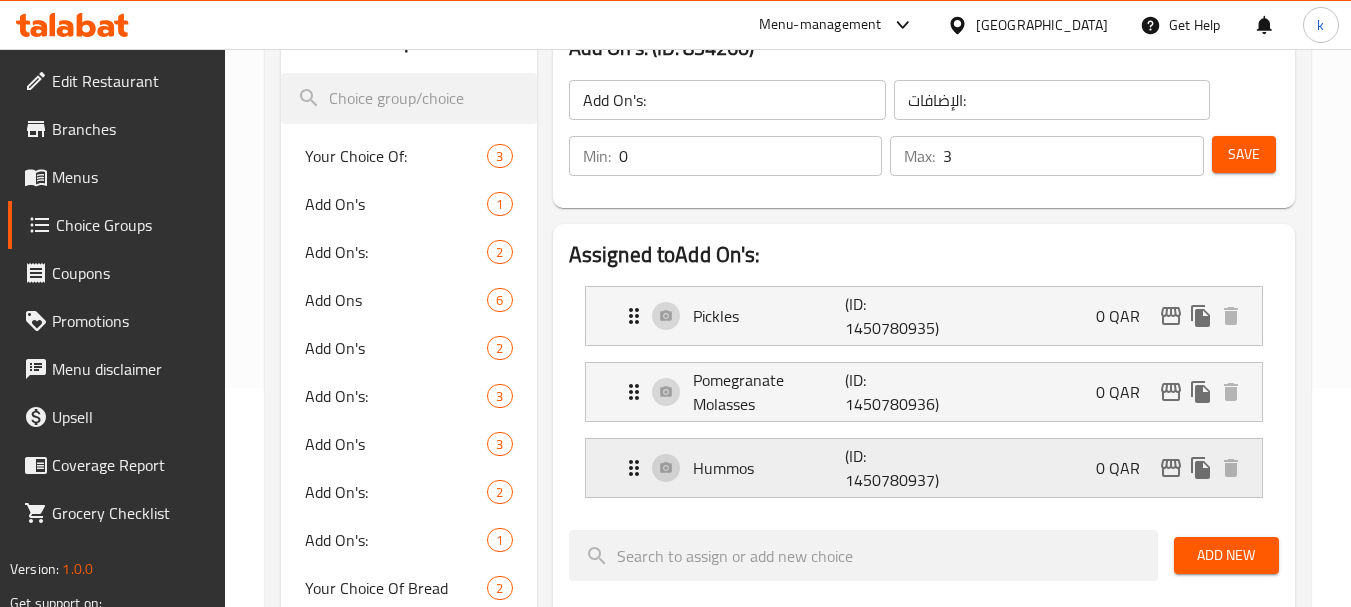 scroll, scrollTop: 200, scrollLeft: 0, axis: vertical 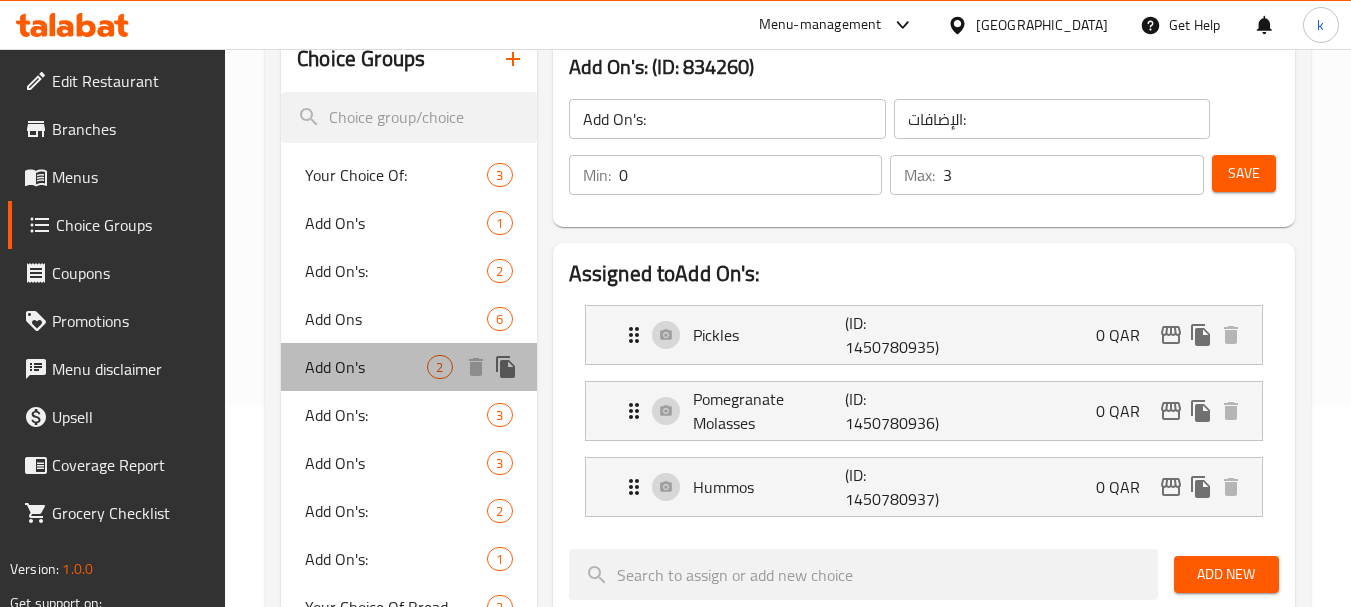 click on "Add On's" at bounding box center (366, 367) 